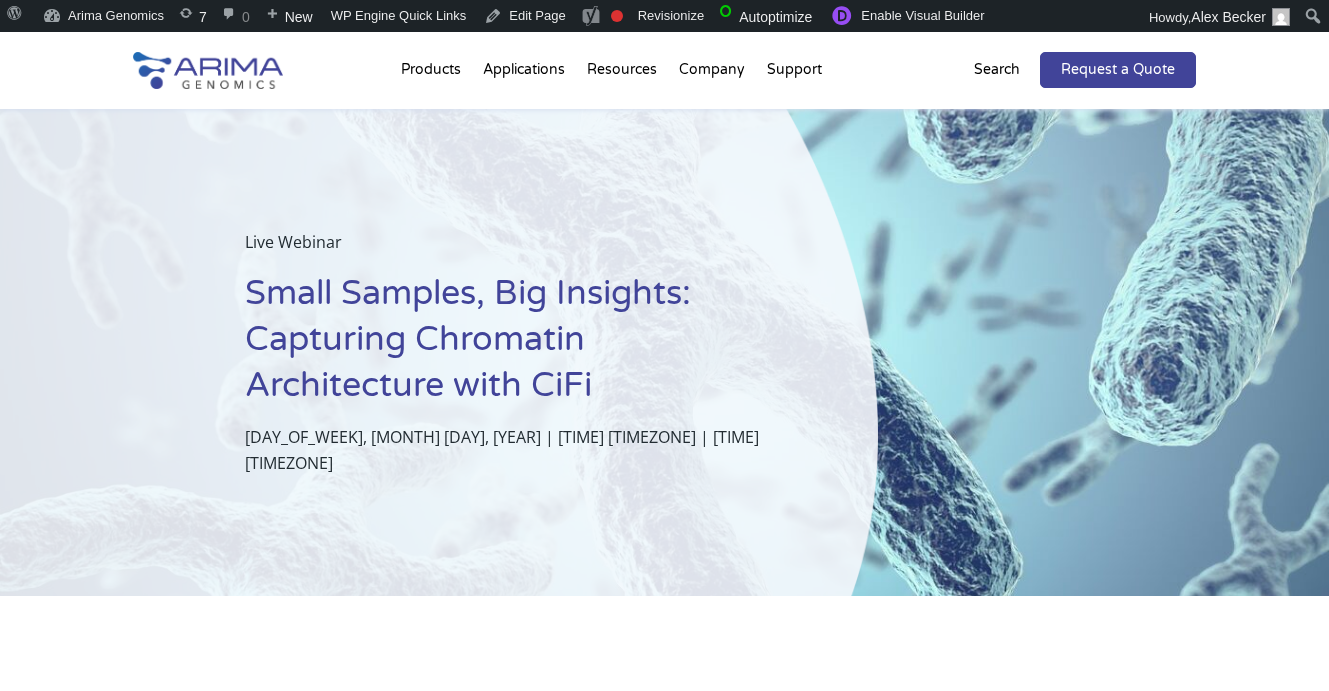 scroll, scrollTop: 1035, scrollLeft: 0, axis: vertical 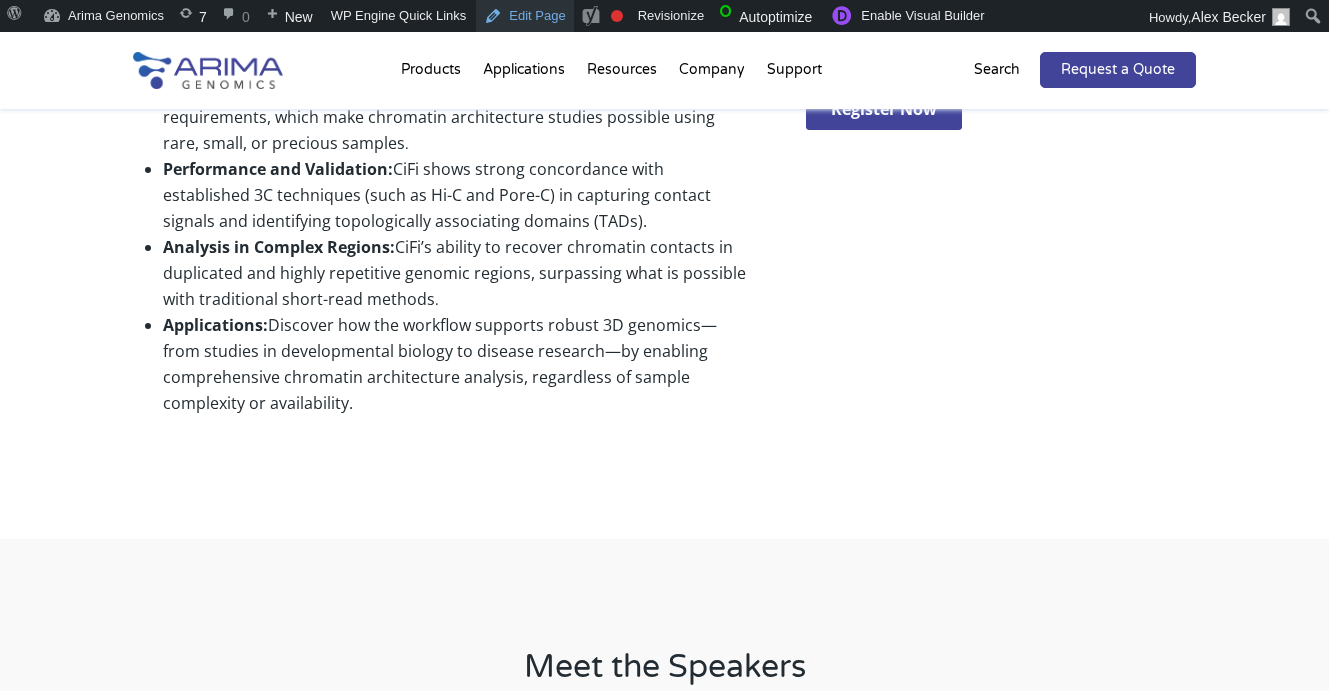 click on "Edit Page" at bounding box center [524, 16] 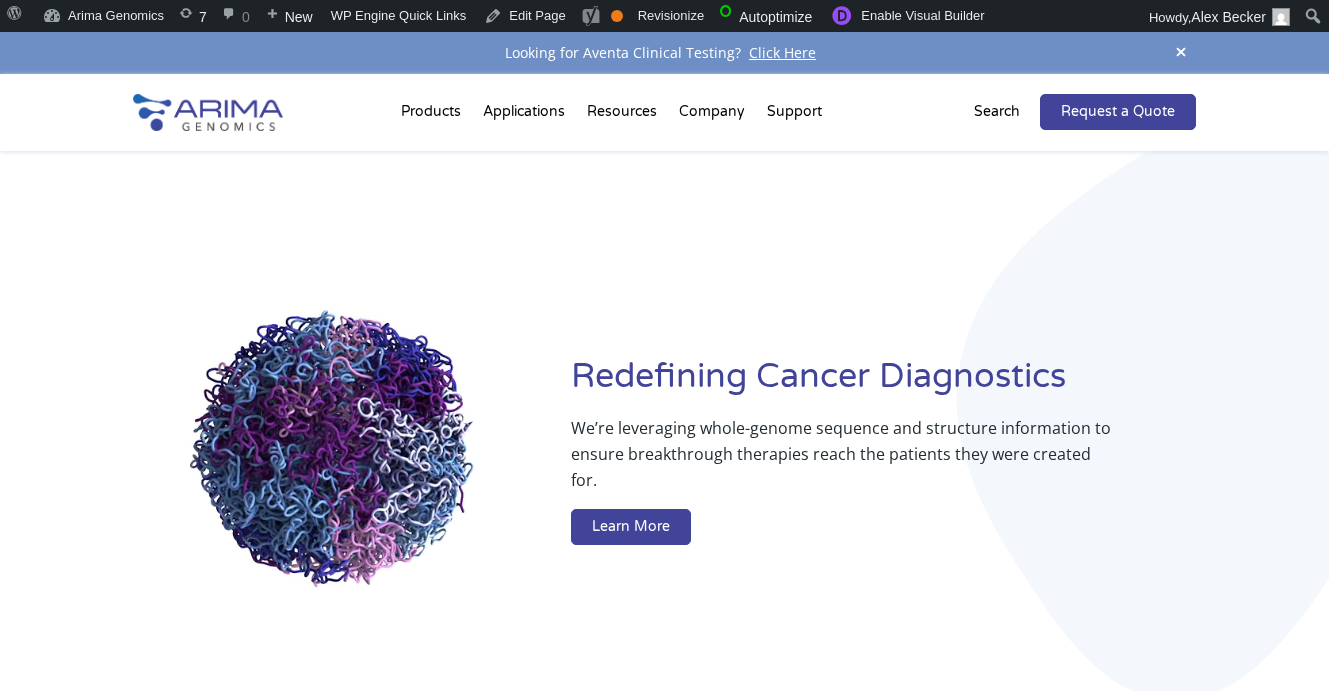 scroll, scrollTop: 0, scrollLeft: 0, axis: both 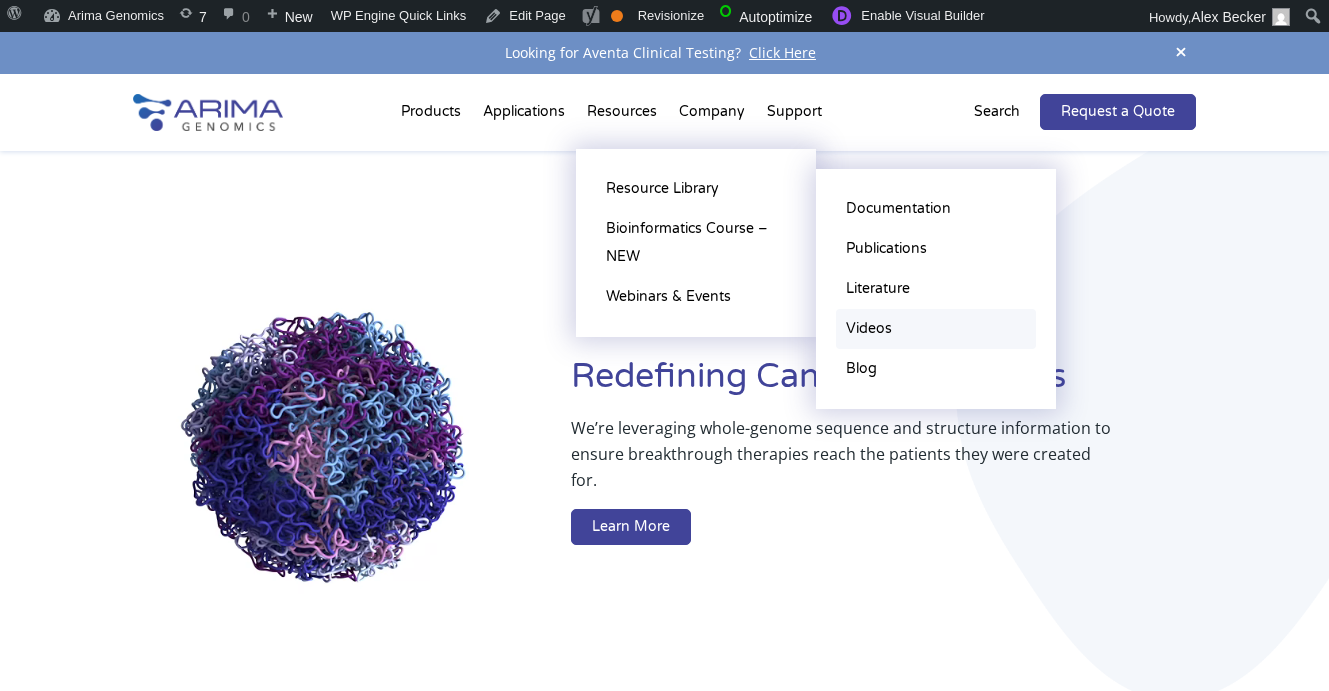 click on "Videos" at bounding box center [936, 329] 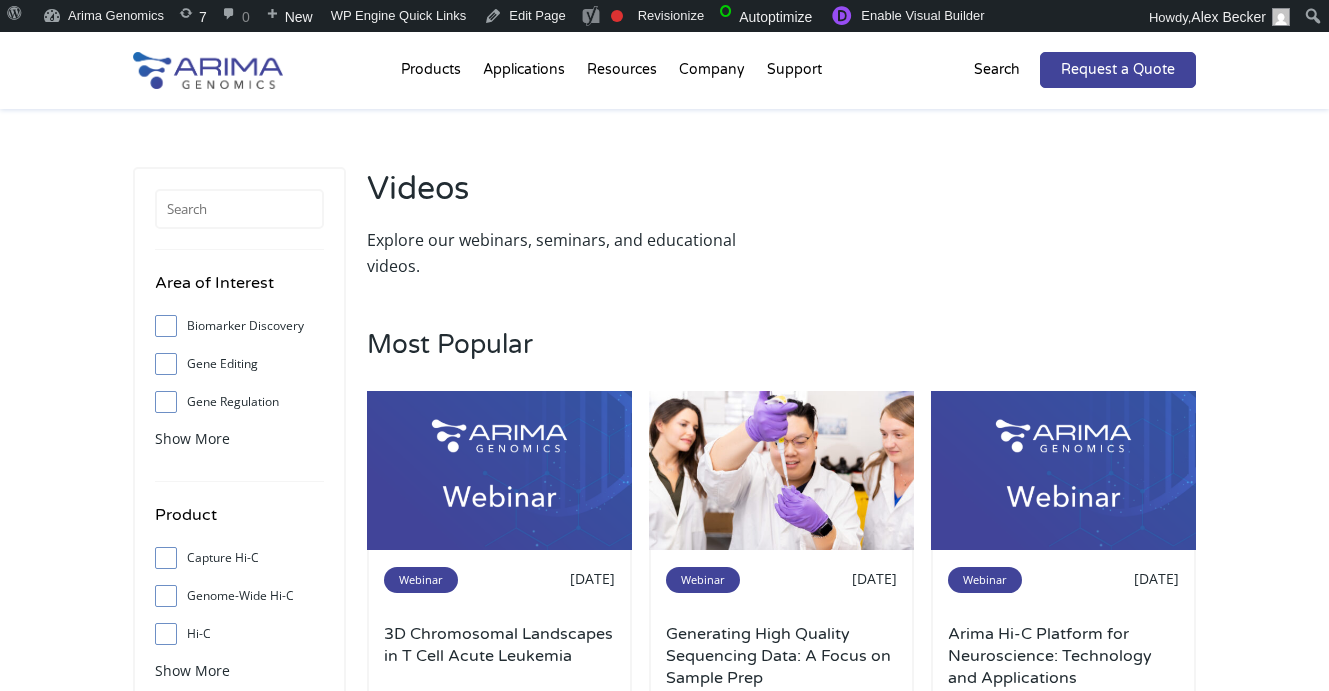 scroll, scrollTop: 0, scrollLeft: 0, axis: both 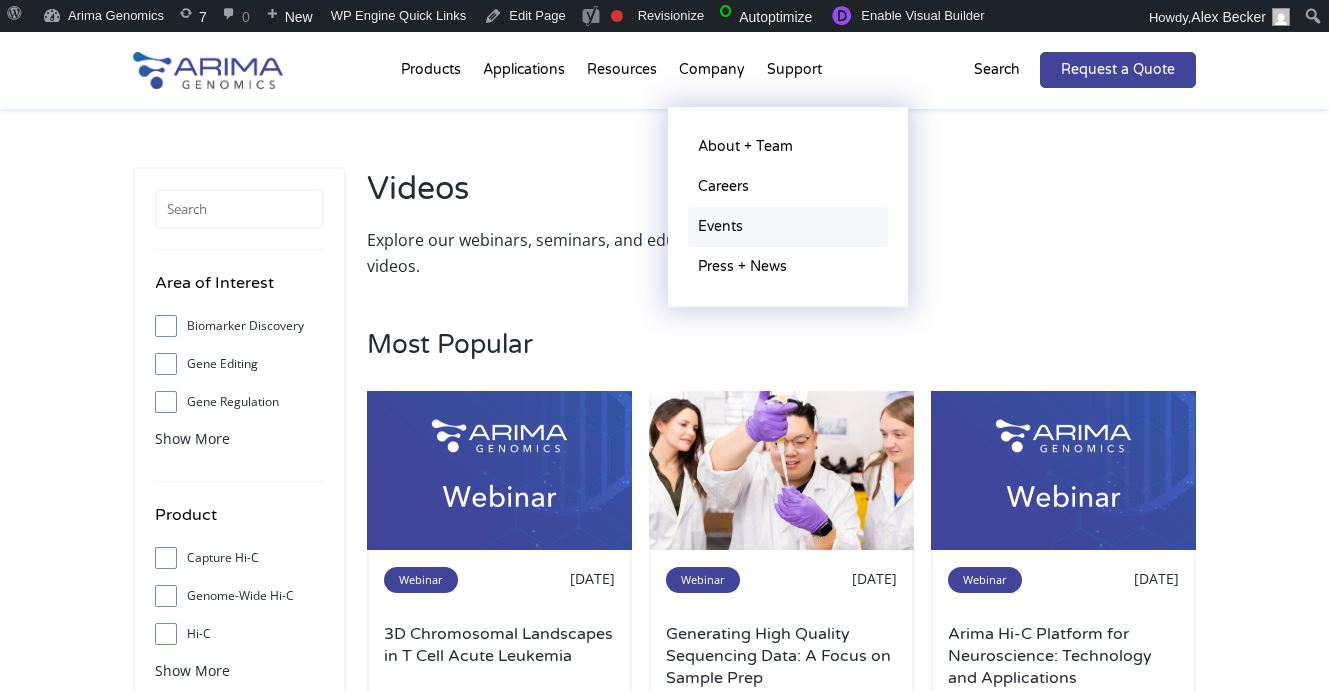 click on "Events" at bounding box center [788, 227] 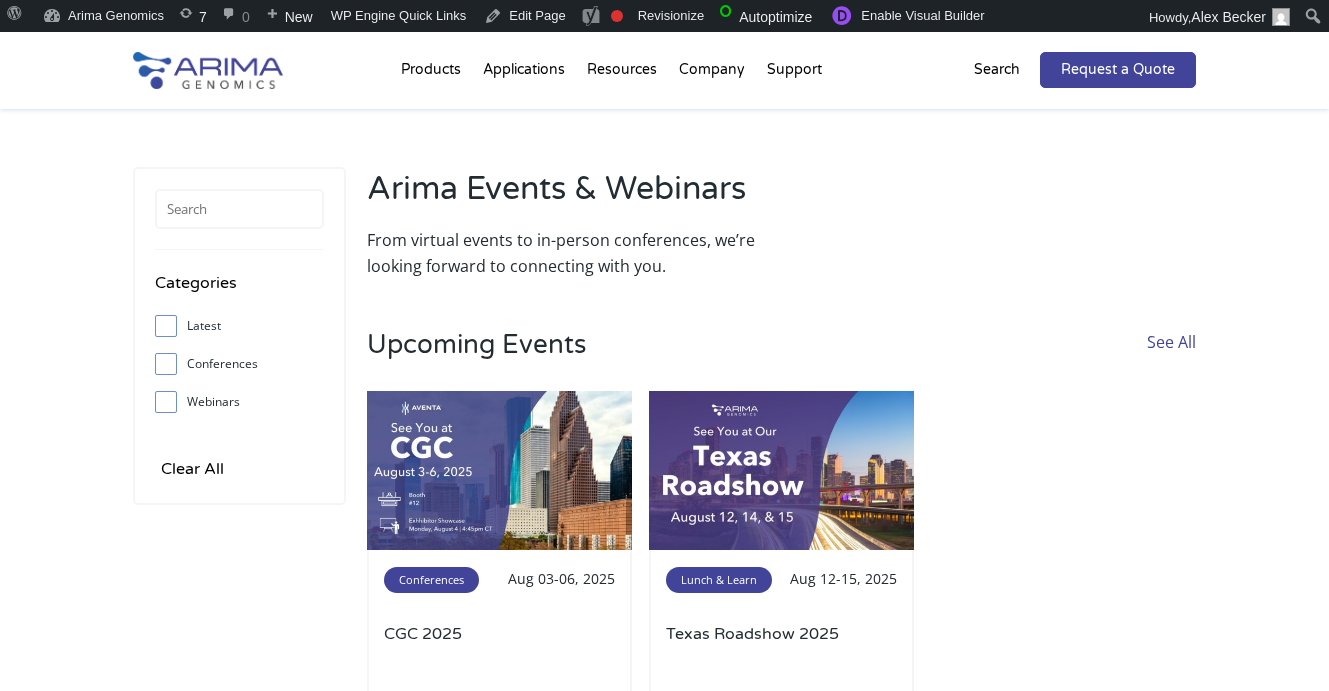 scroll, scrollTop: 0, scrollLeft: 0, axis: both 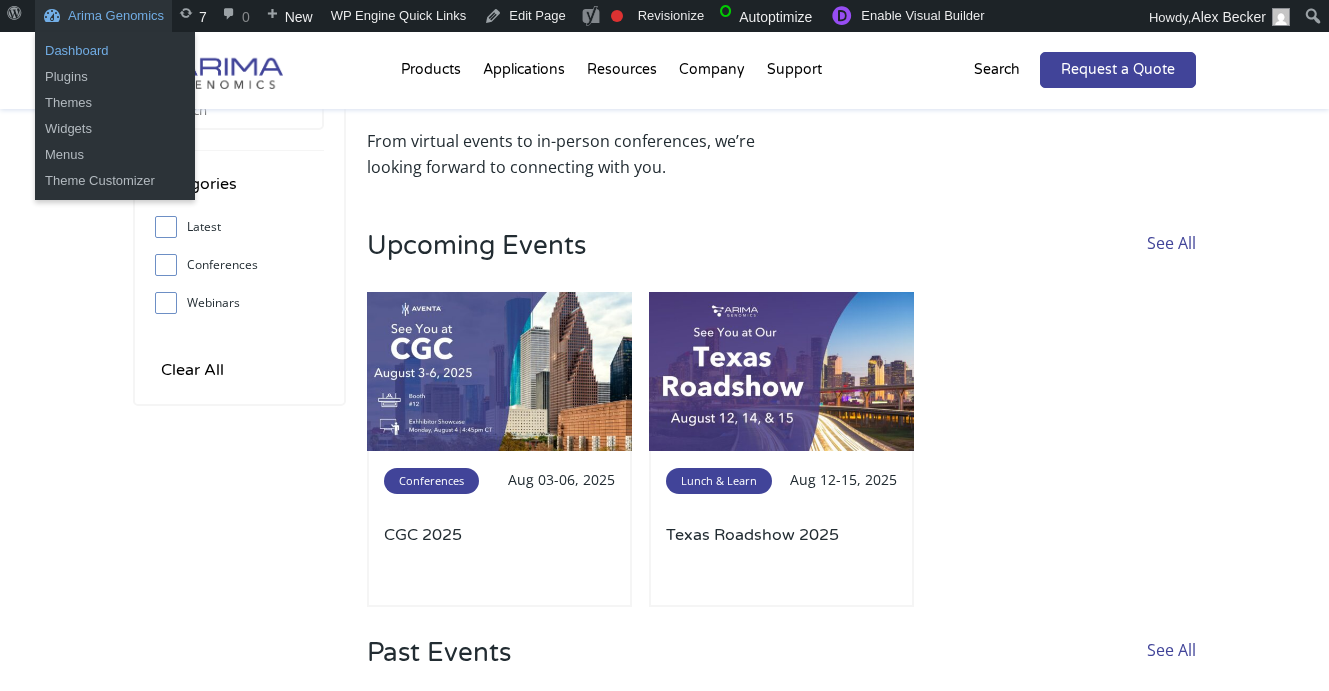 click on "Dashboard" at bounding box center [115, 51] 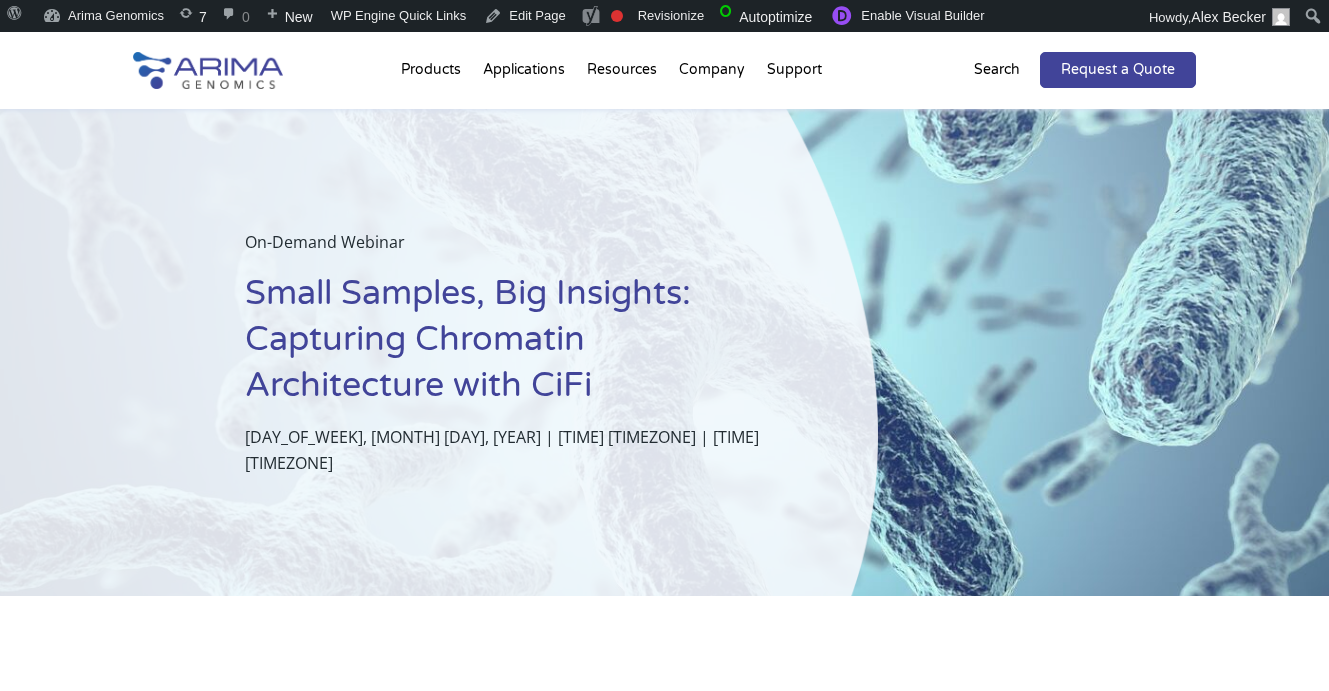 scroll, scrollTop: 119, scrollLeft: 0, axis: vertical 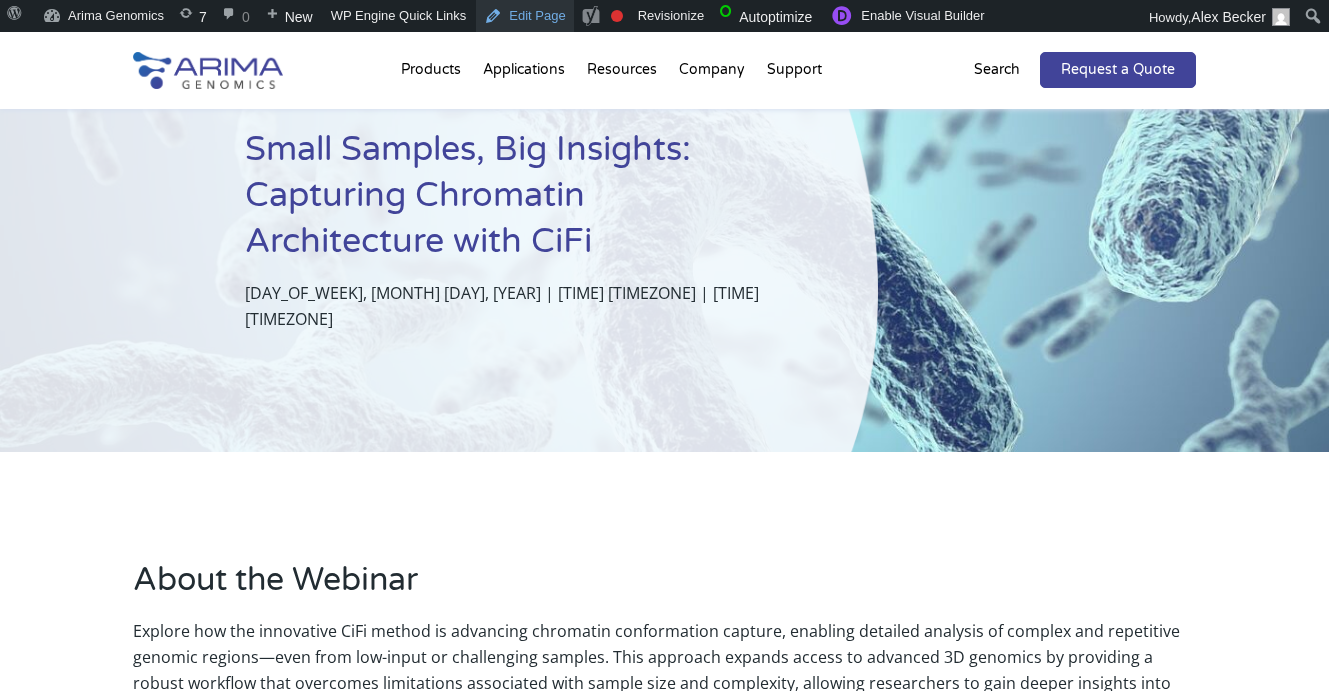 click on "Edit Page" at bounding box center (524, 16) 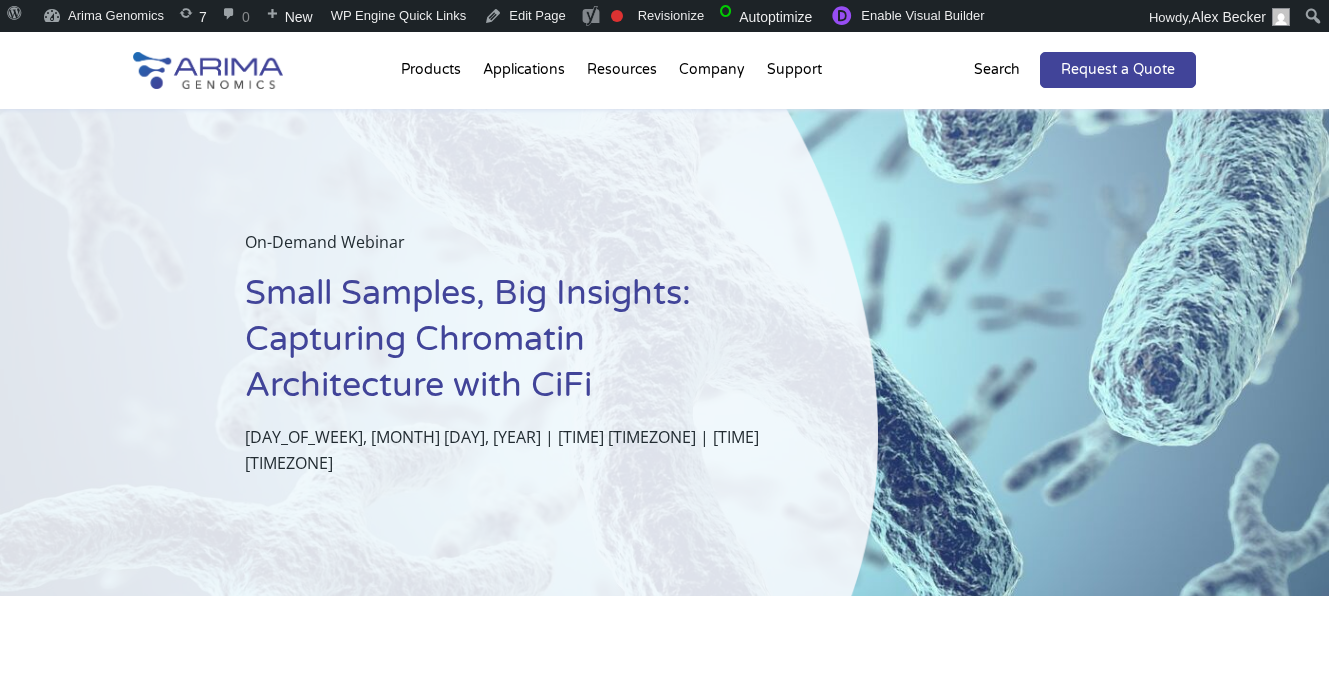 scroll, scrollTop: 0, scrollLeft: 0, axis: both 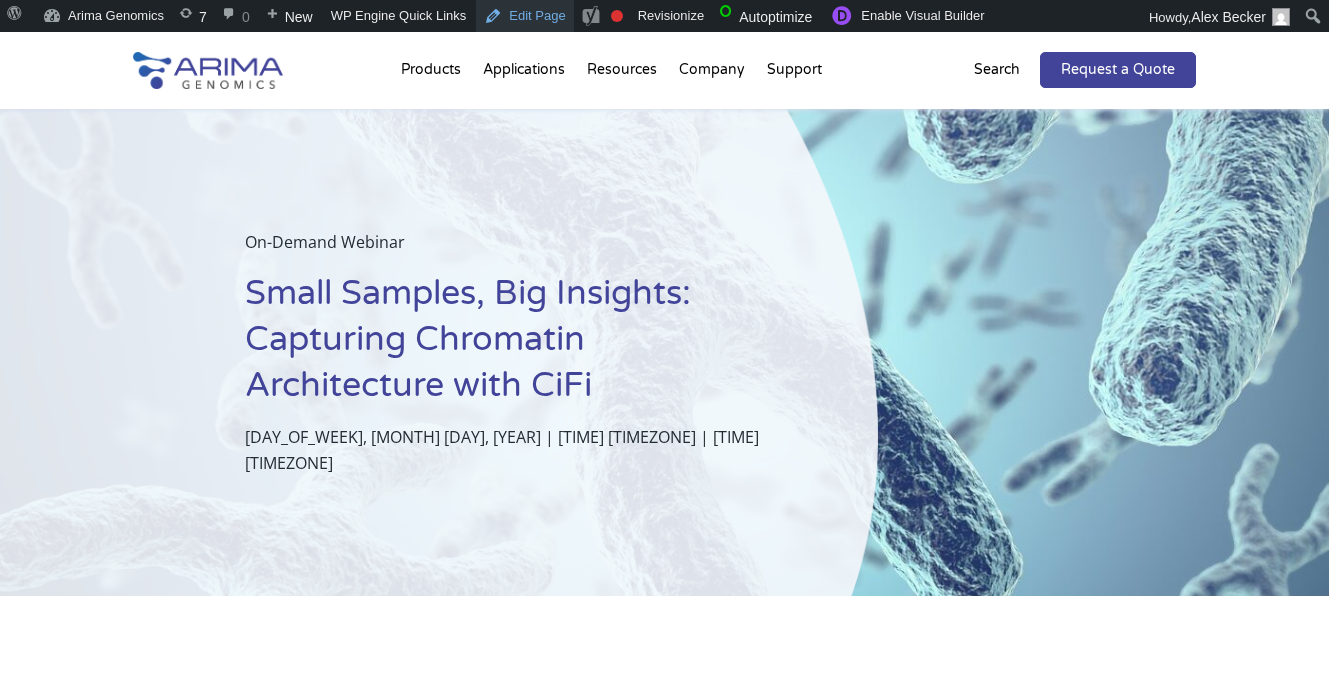 click on "Edit Page" at bounding box center [524, 16] 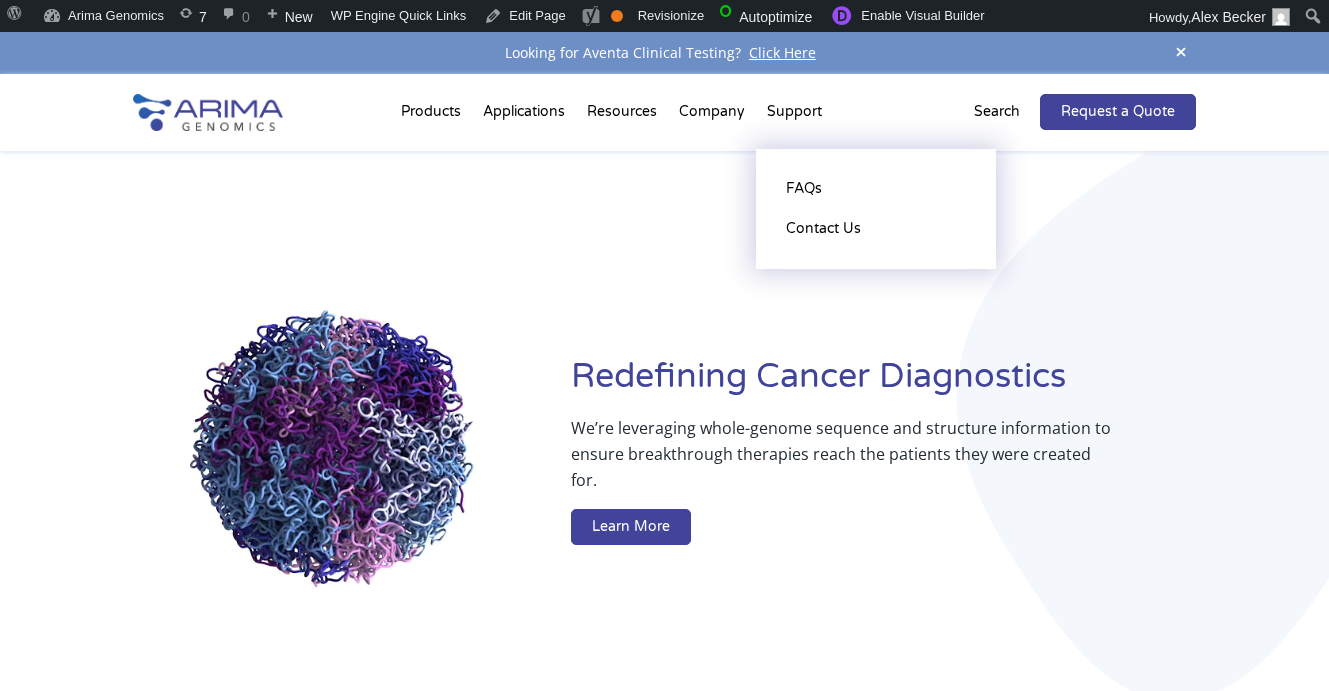 scroll, scrollTop: 0, scrollLeft: 0, axis: both 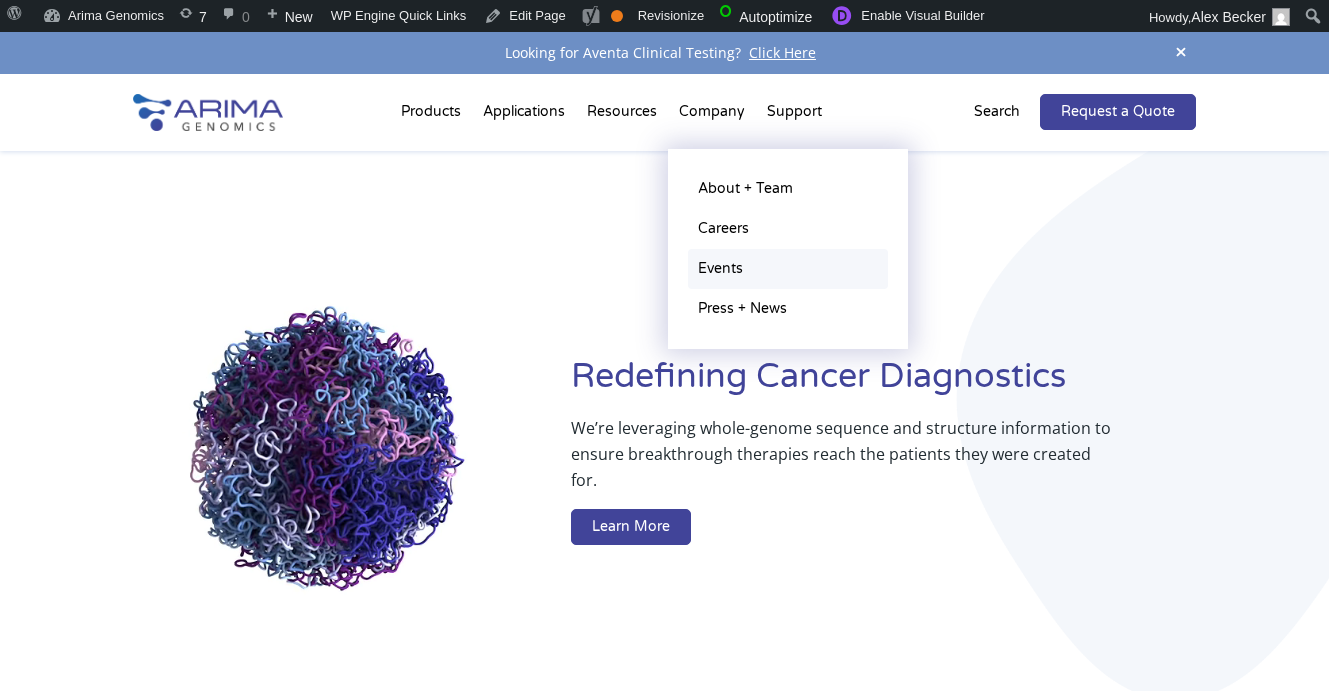 click on "Events" at bounding box center (788, 269) 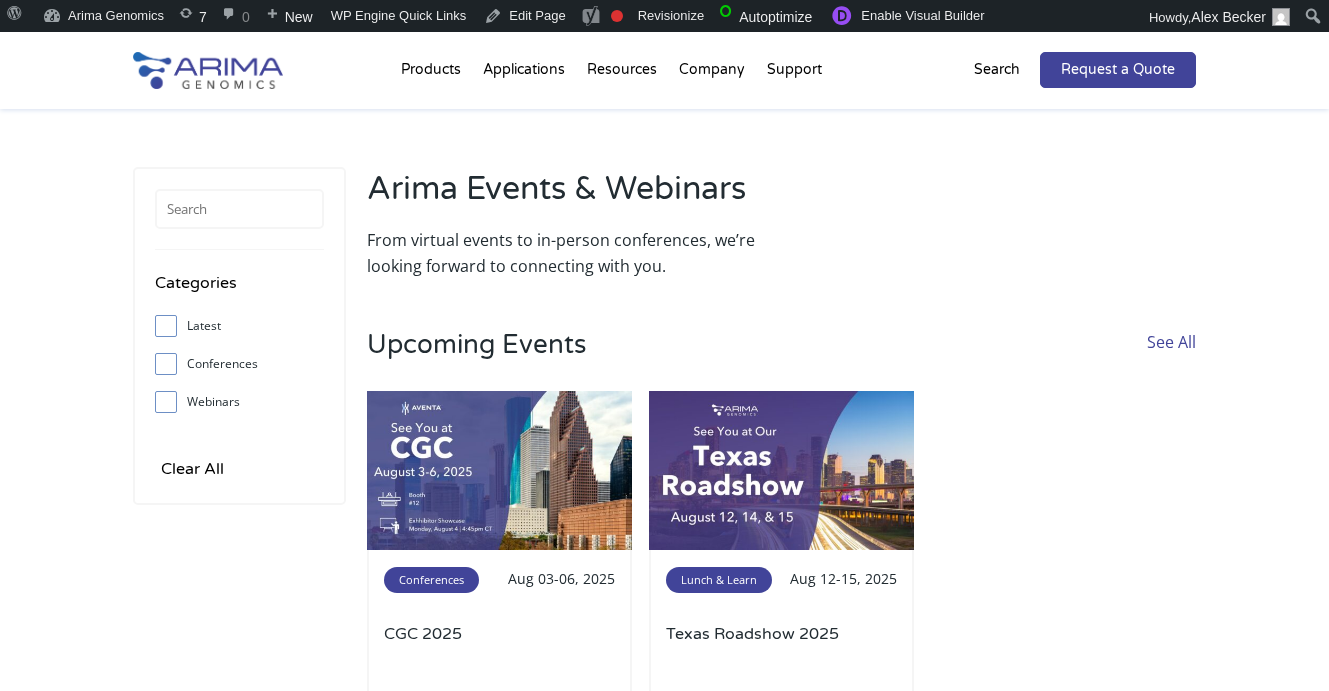 scroll, scrollTop: 0, scrollLeft: 0, axis: both 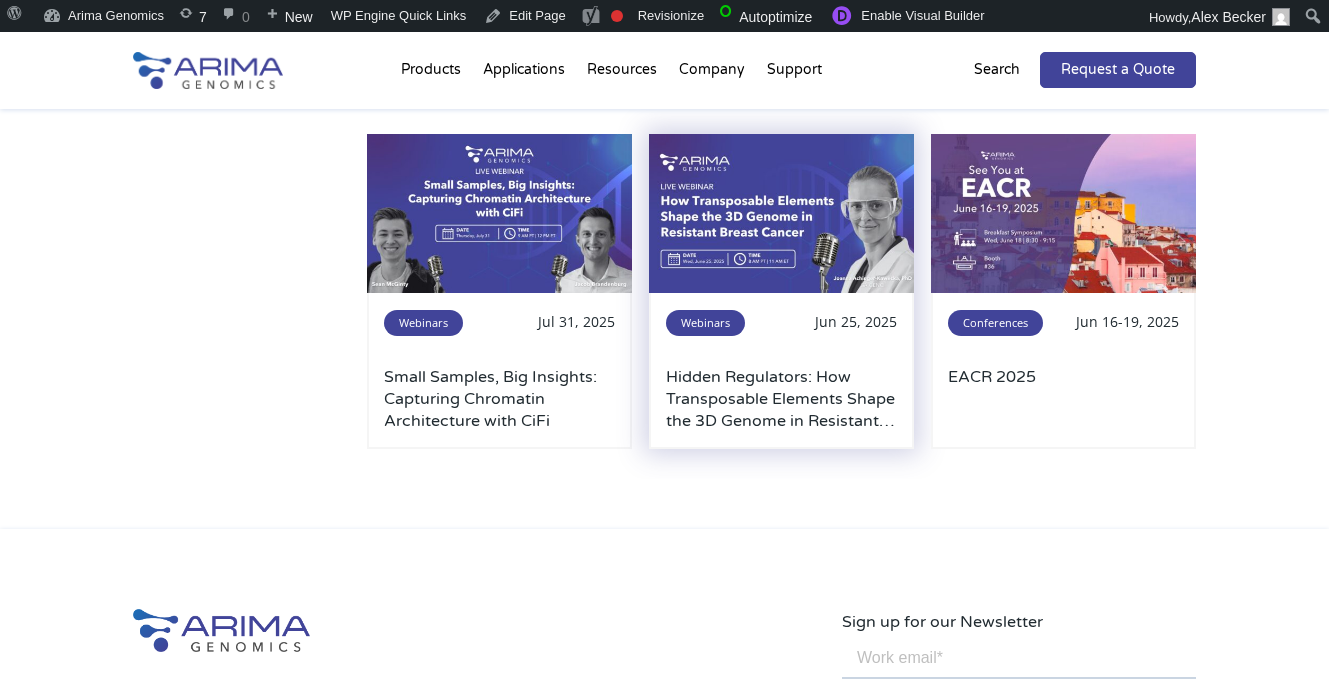 click at bounding box center (781, 213) 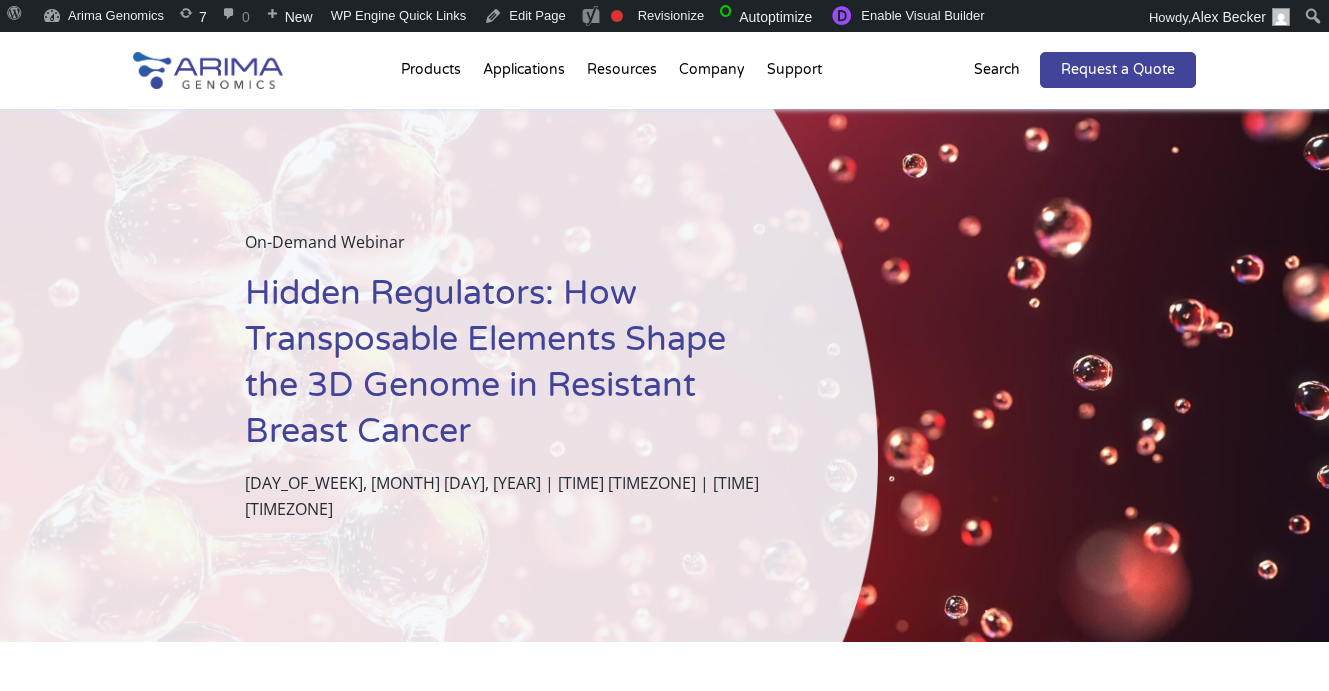 scroll, scrollTop: 0, scrollLeft: 0, axis: both 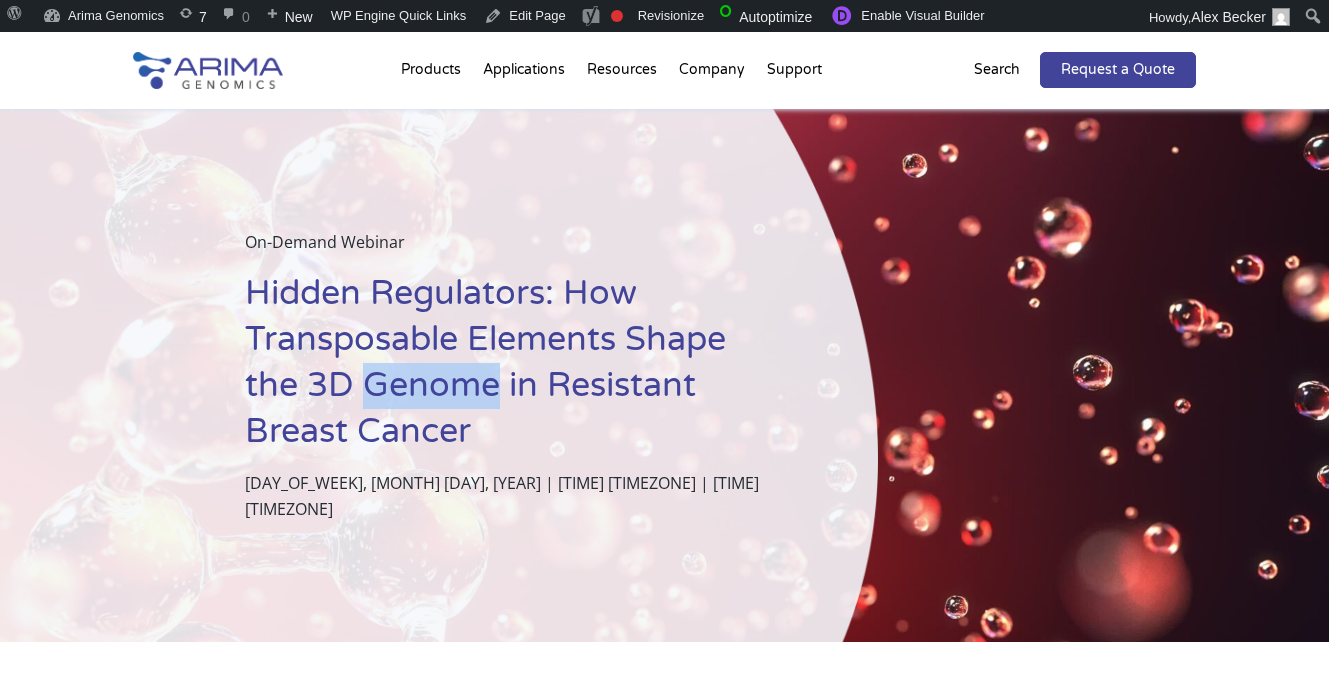 click on "Hidden Regulators: How Transposable Elements Shape the 3D Genome in Resistant Breast Cancer" at bounding box center (512, 370) 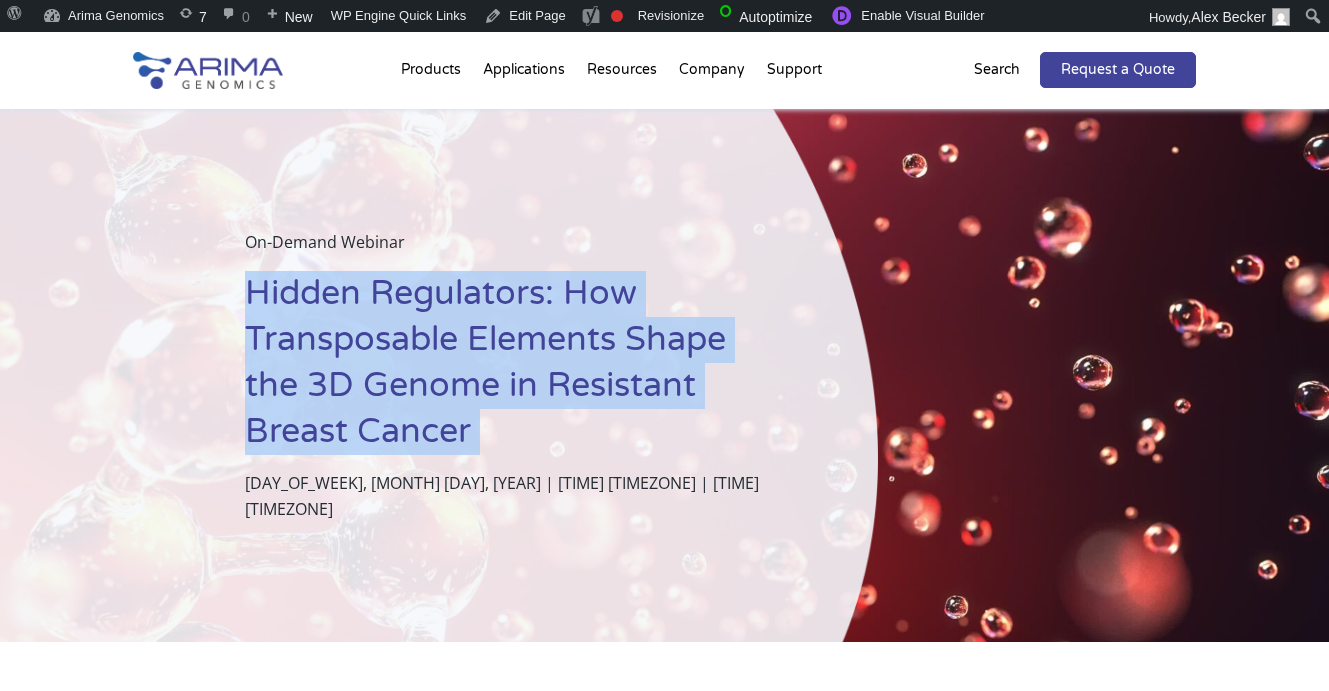 click on "Hidden Regulators: How Transposable Elements Shape the 3D Genome in Resistant Breast Cancer" at bounding box center [512, 370] 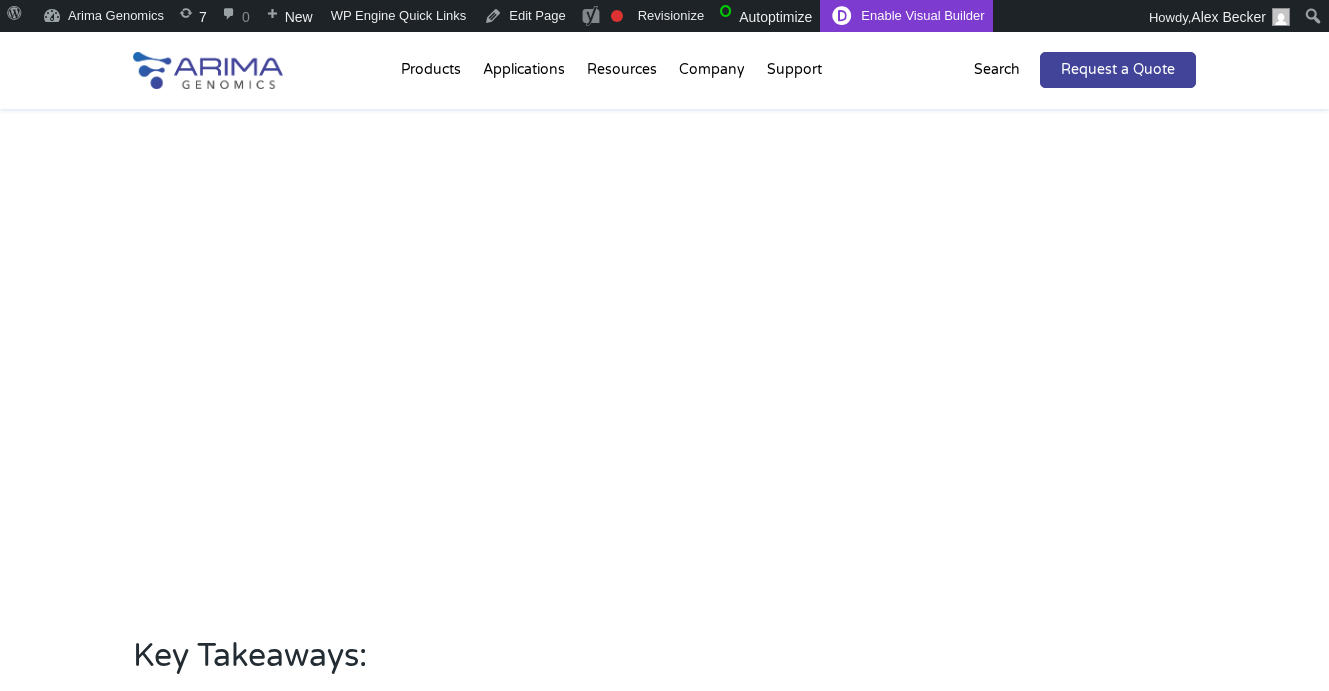 scroll, scrollTop: 768, scrollLeft: 0, axis: vertical 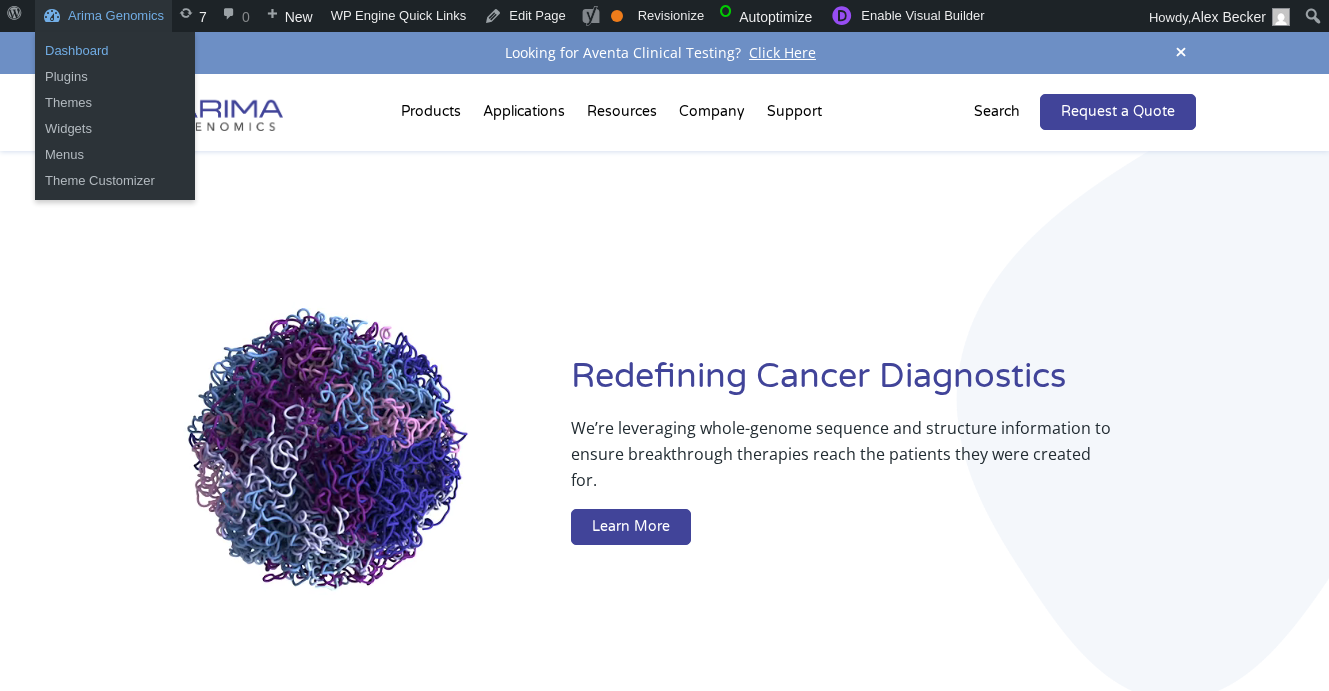 click on "Dashboard" at bounding box center [115, 51] 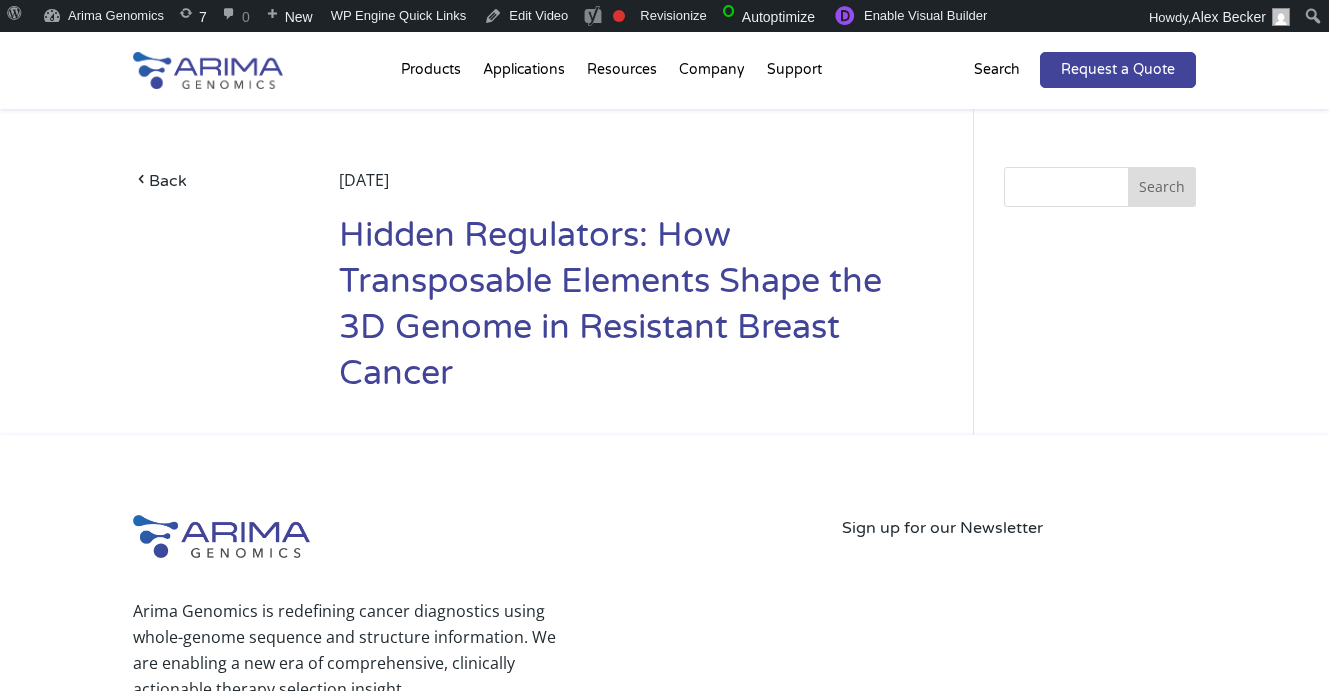 scroll, scrollTop: 0, scrollLeft: 0, axis: both 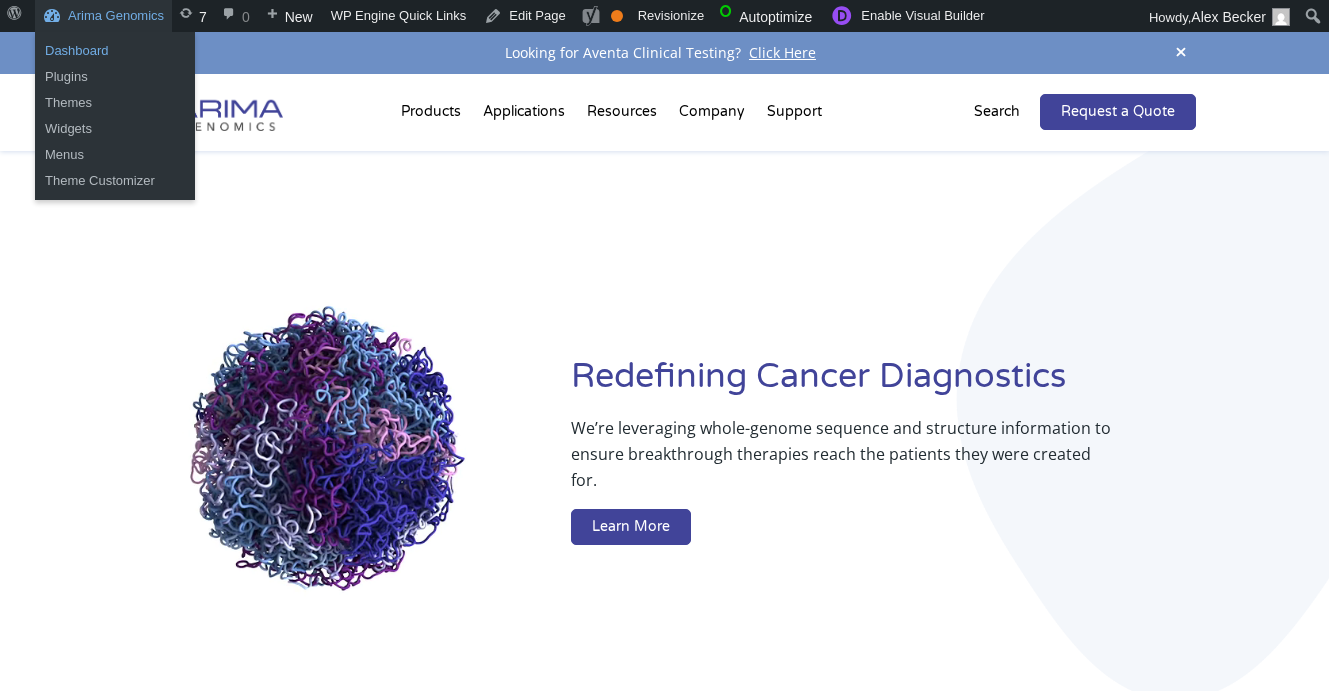 click on "Dashboard" at bounding box center [115, 51] 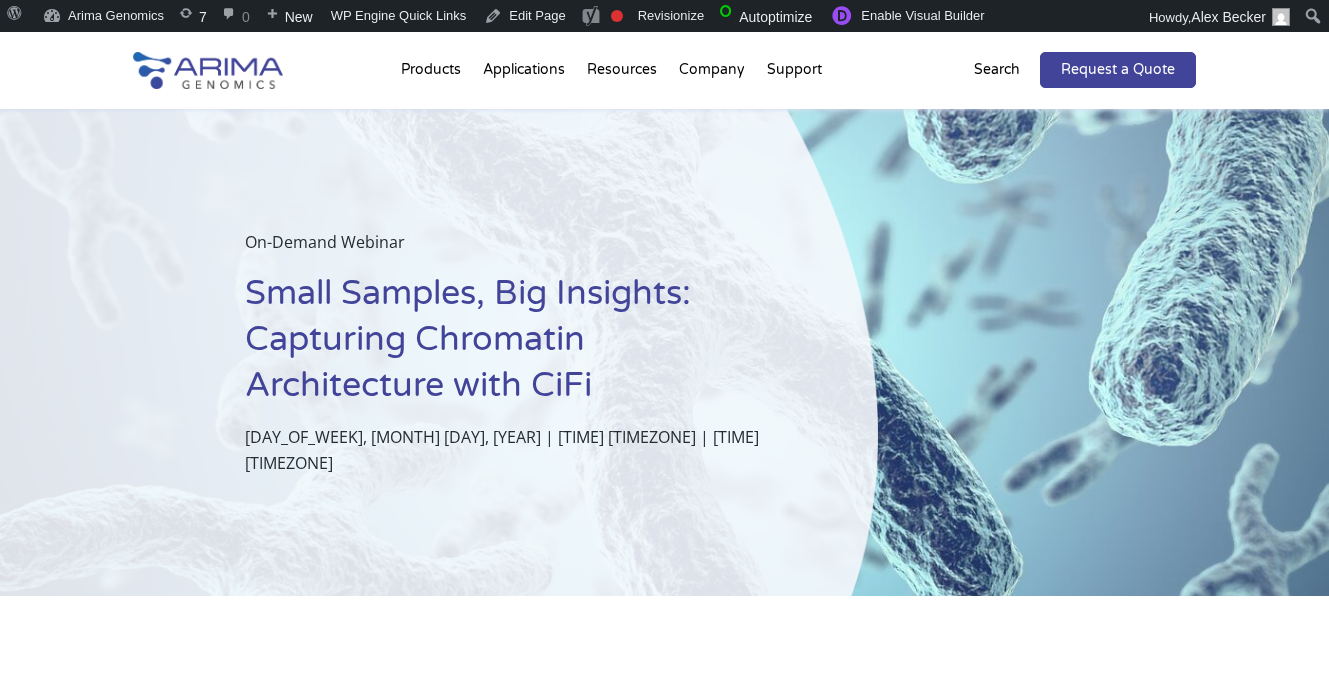scroll, scrollTop: 0, scrollLeft: 0, axis: both 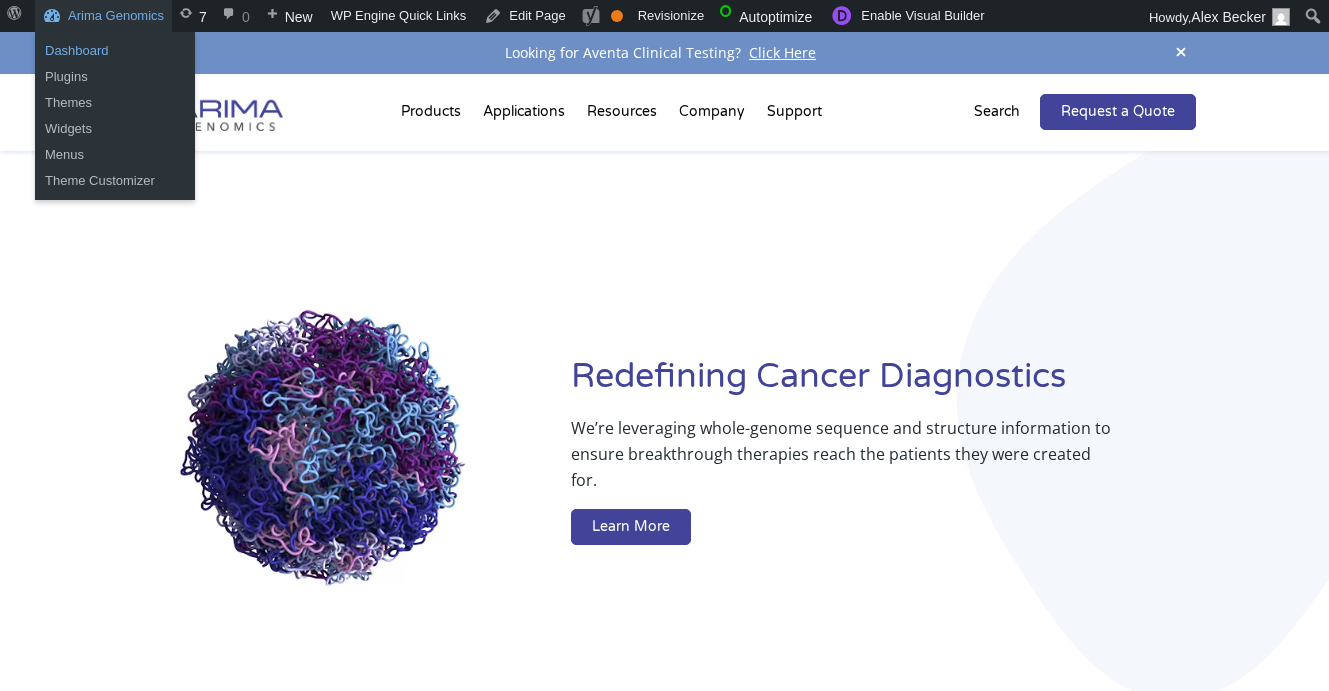 click on "Dashboard" at bounding box center [115, 51] 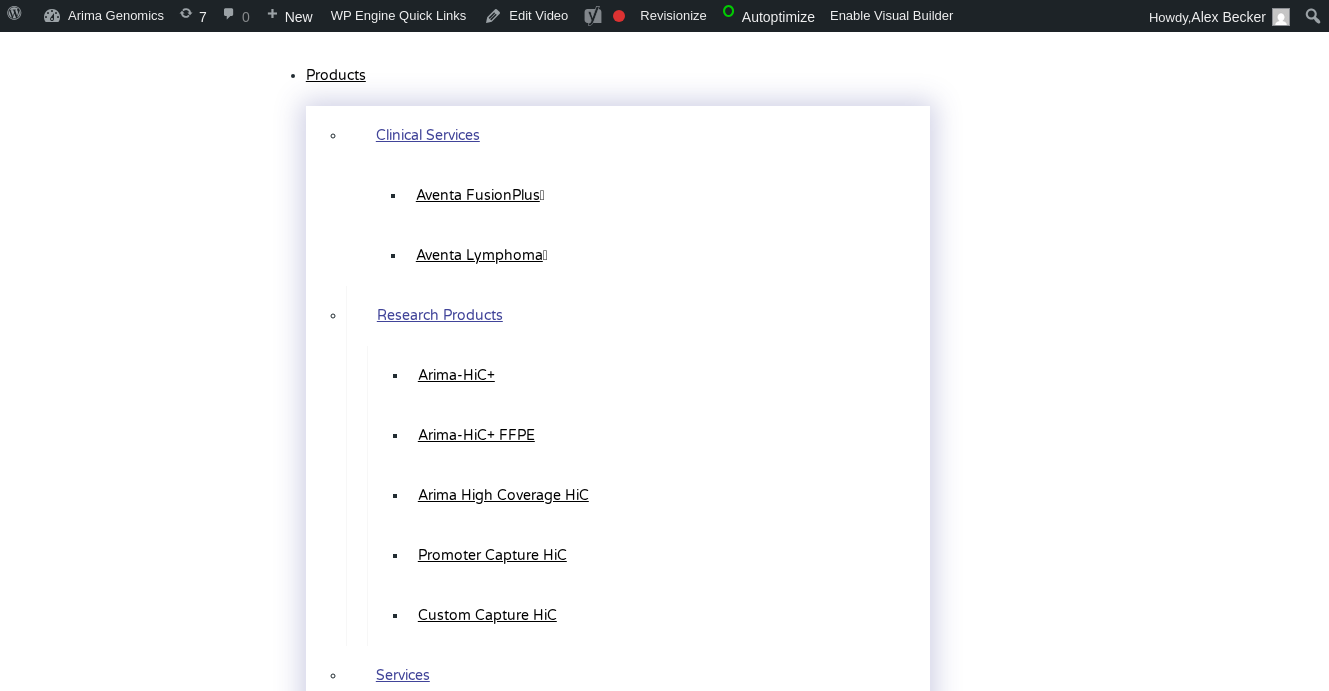 scroll, scrollTop: 0, scrollLeft: 0, axis: both 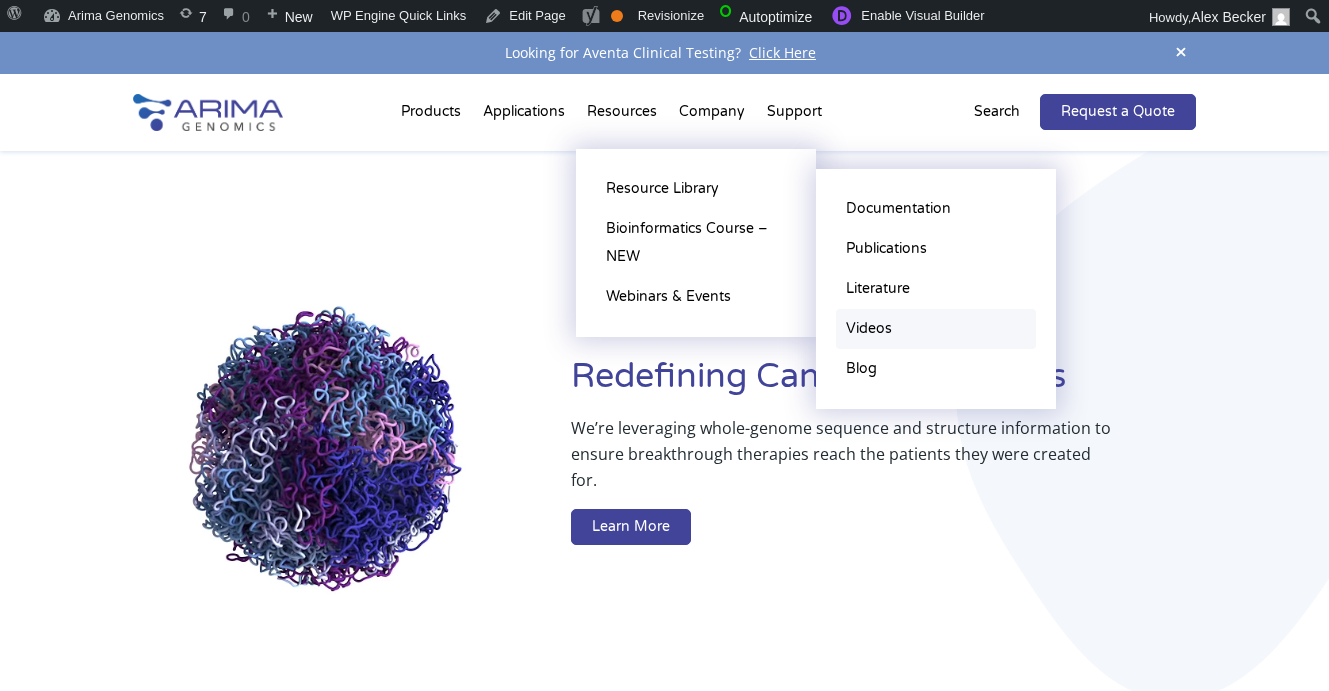click on "Videos" at bounding box center (936, 329) 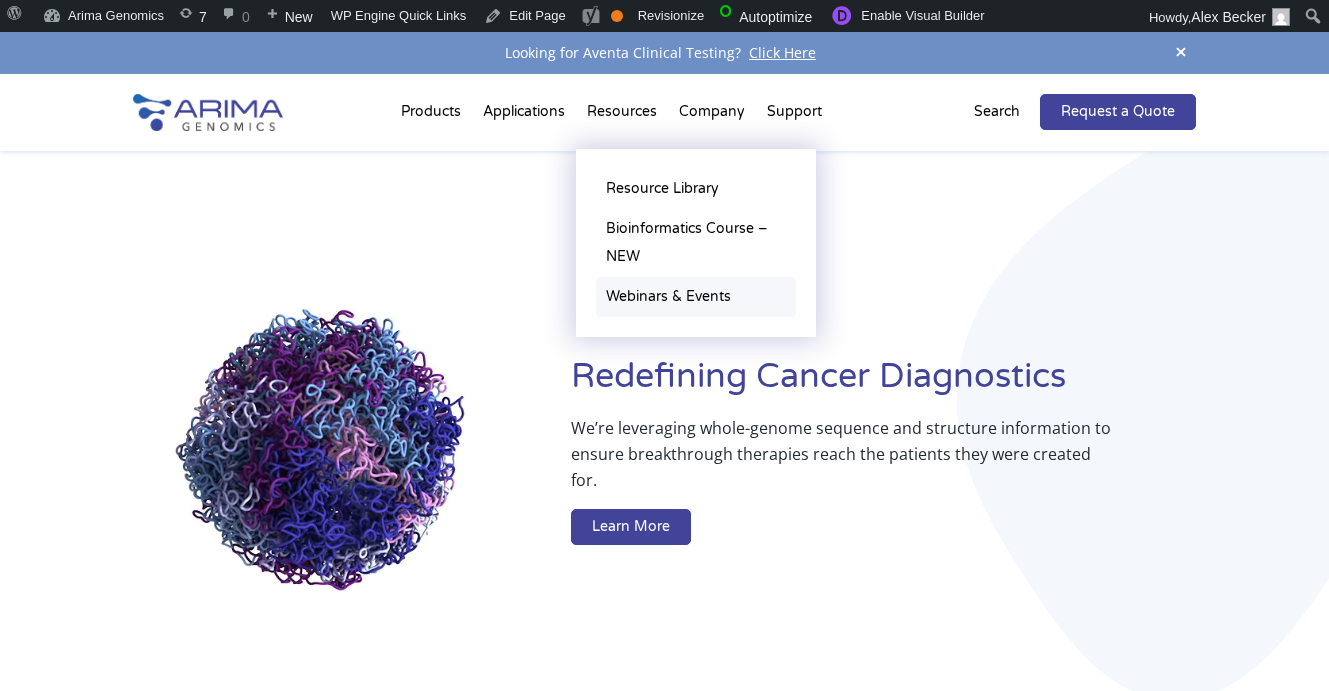 scroll, scrollTop: 307, scrollLeft: 0, axis: vertical 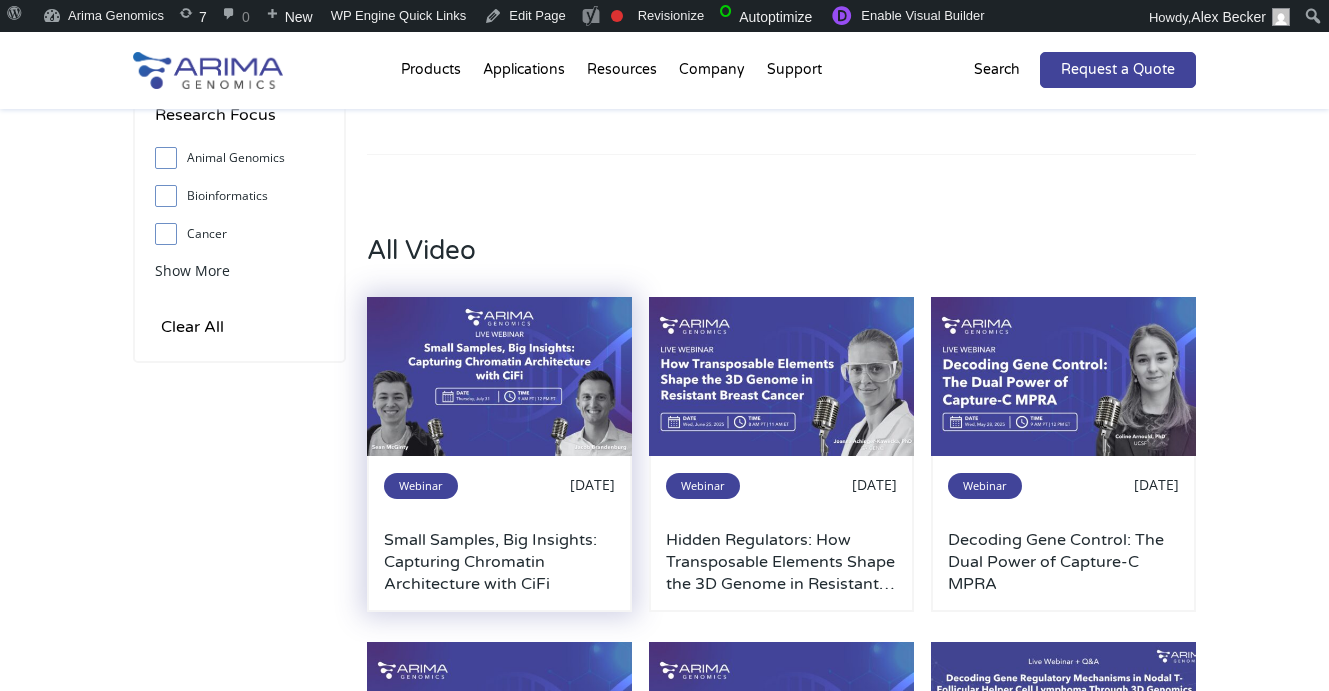 click at bounding box center (499, 376) 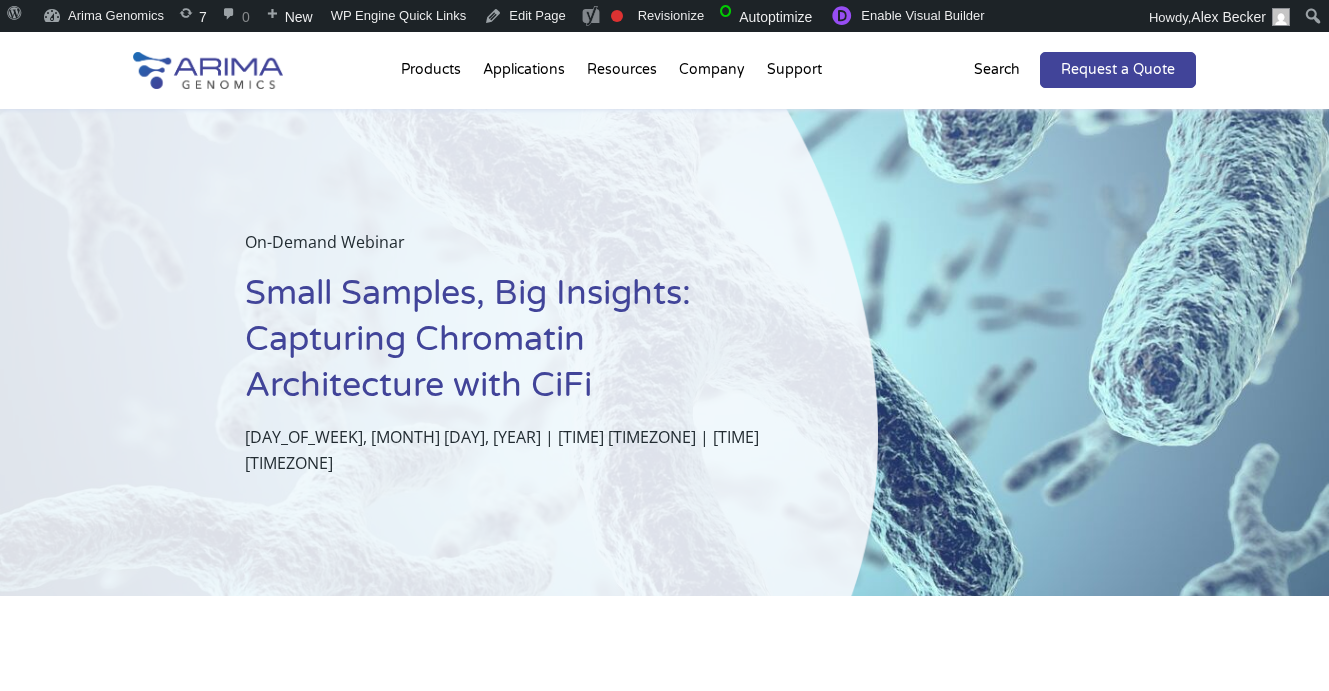 scroll, scrollTop: 0, scrollLeft: 0, axis: both 